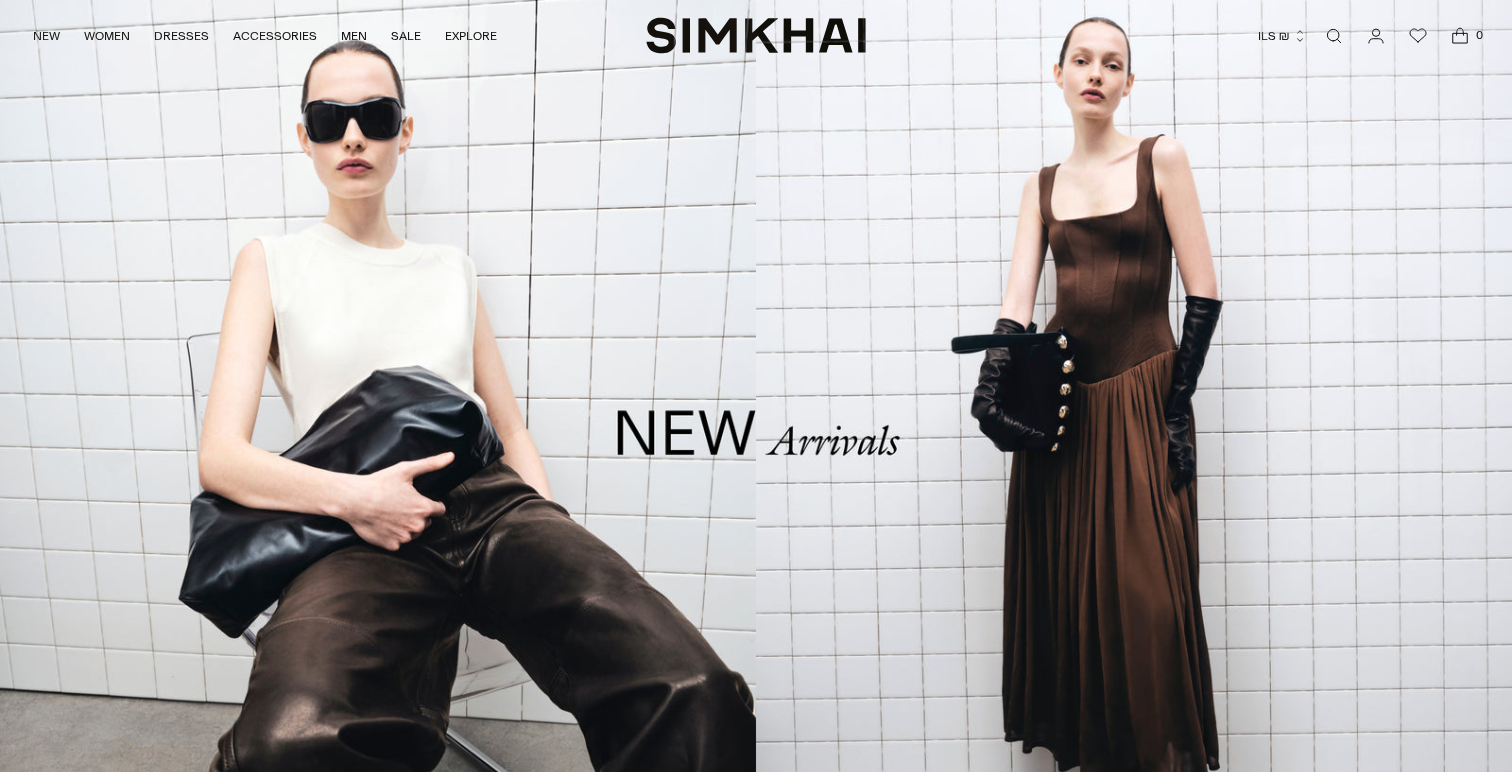 scroll, scrollTop: 0, scrollLeft: 0, axis: both 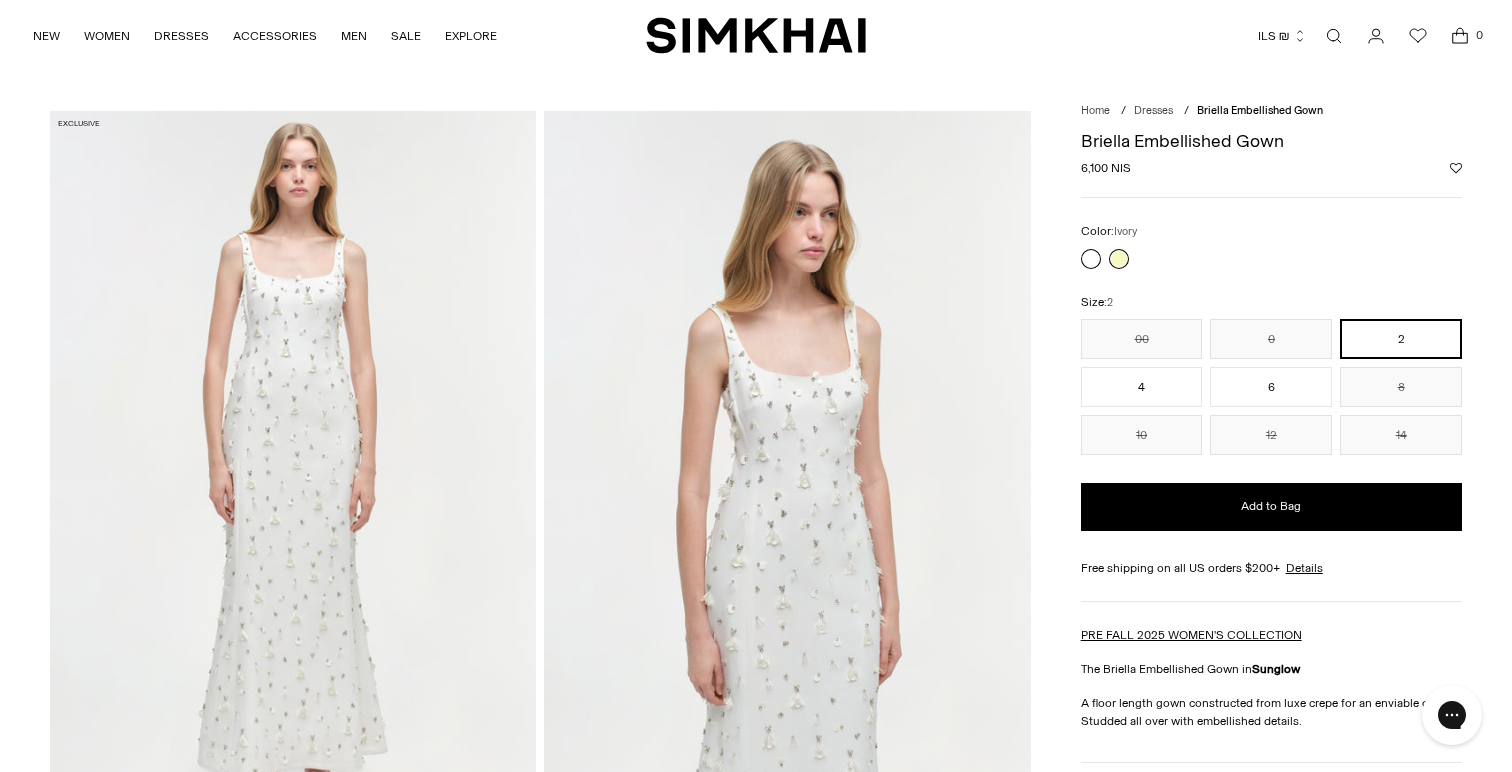 click at bounding box center [1091, 259] 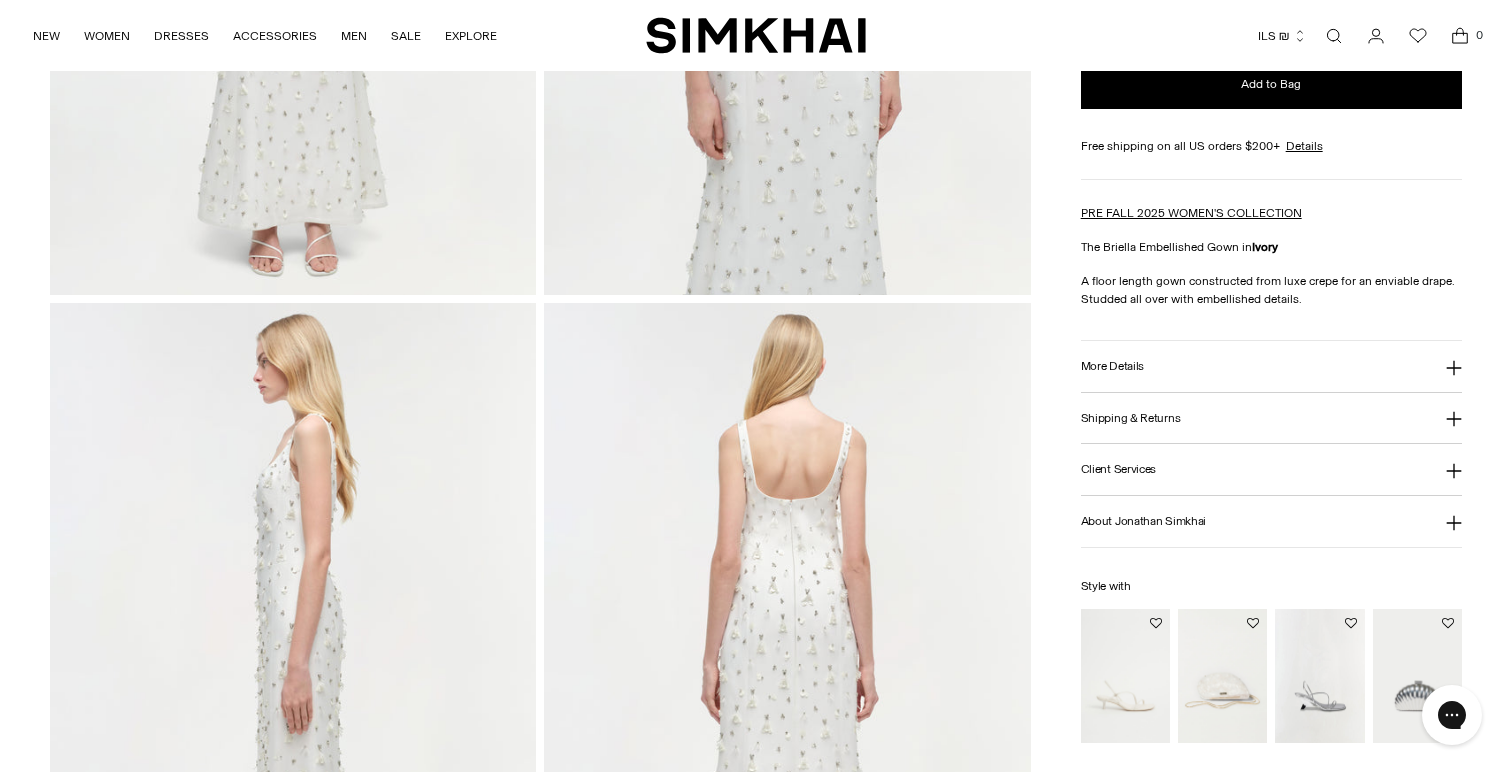 scroll, scrollTop: 768, scrollLeft: 0, axis: vertical 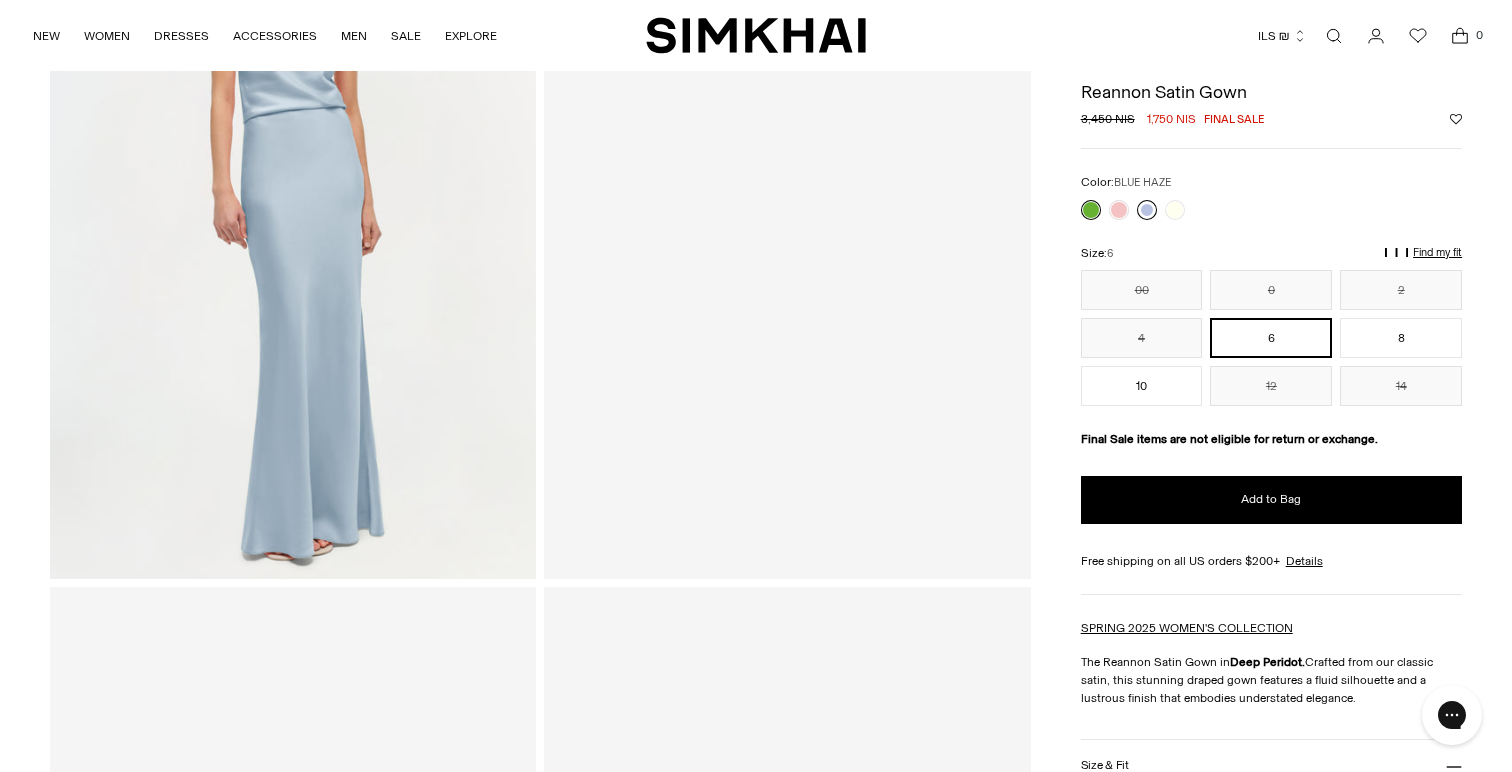 click at bounding box center (1147, 210) 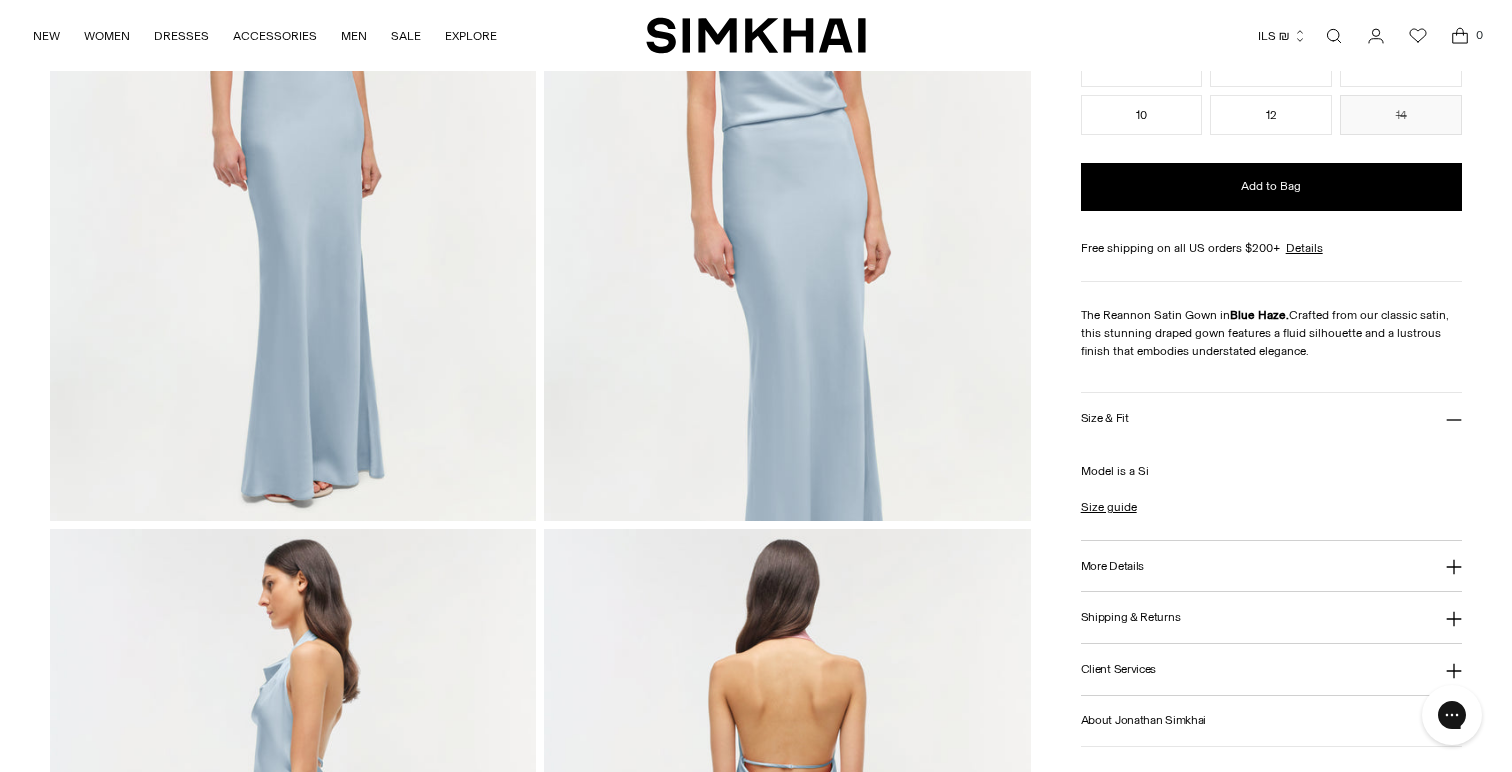 scroll, scrollTop: 754, scrollLeft: 0, axis: vertical 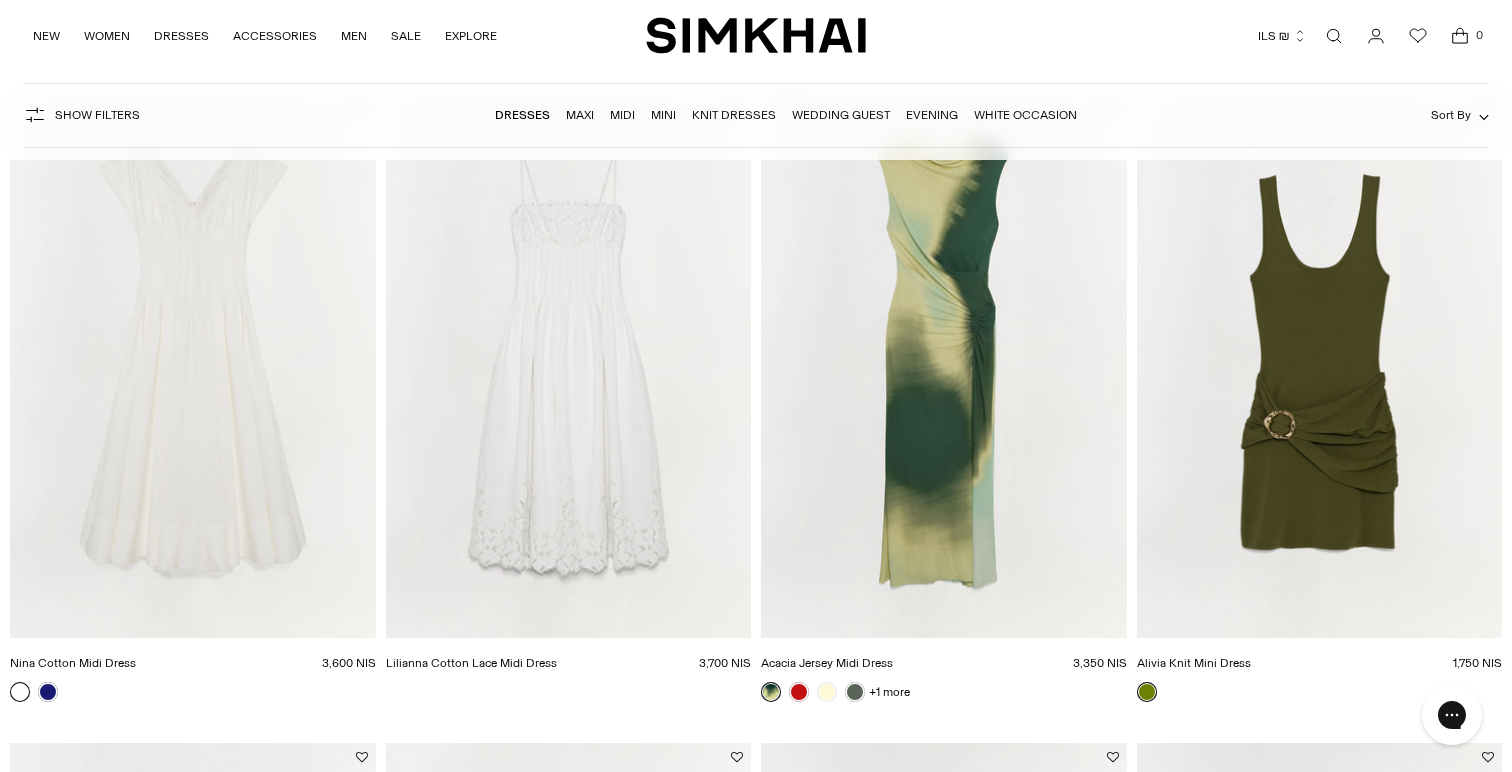 click at bounding box center [0, 0] 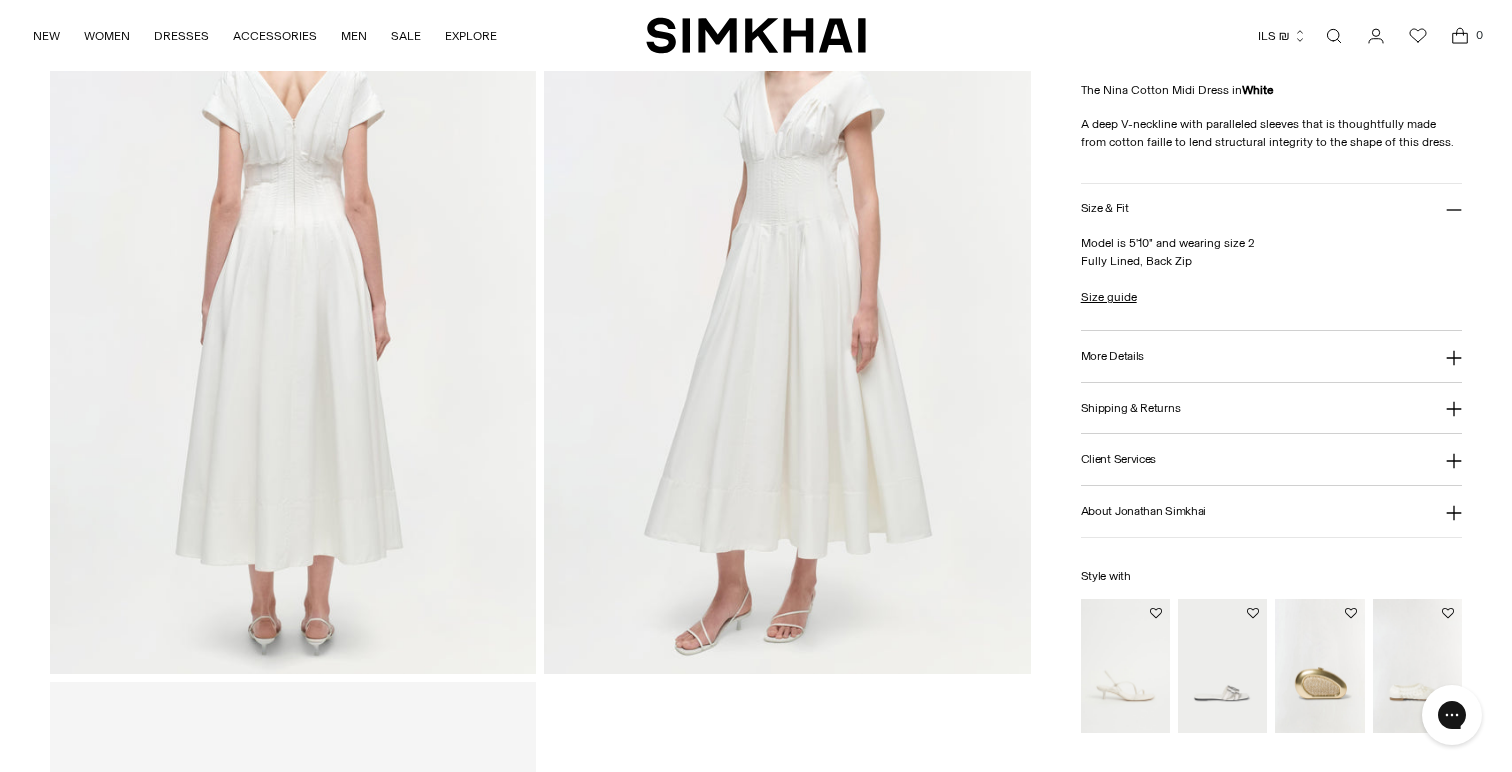scroll, scrollTop: 0, scrollLeft: 0, axis: both 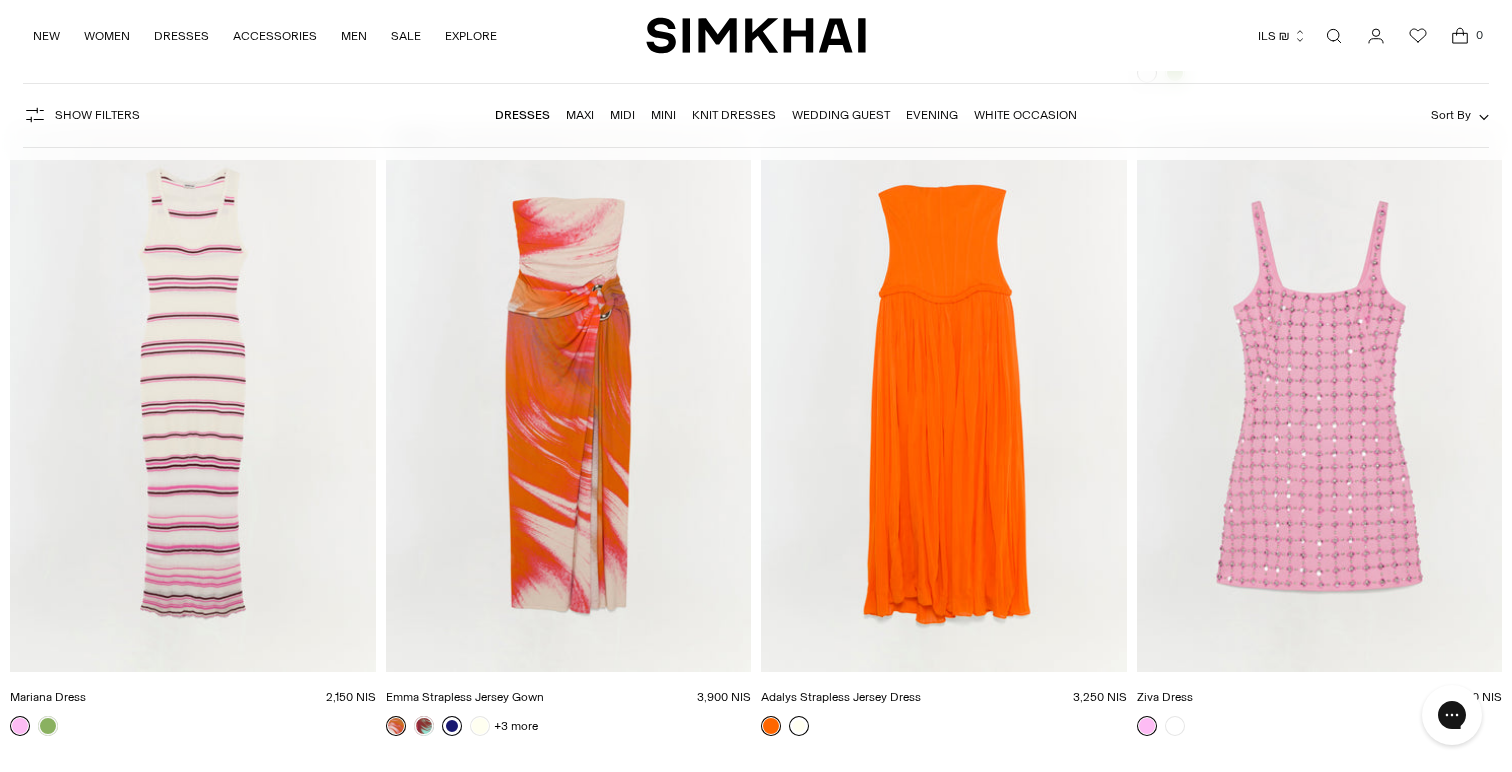 click at bounding box center [799, 726] 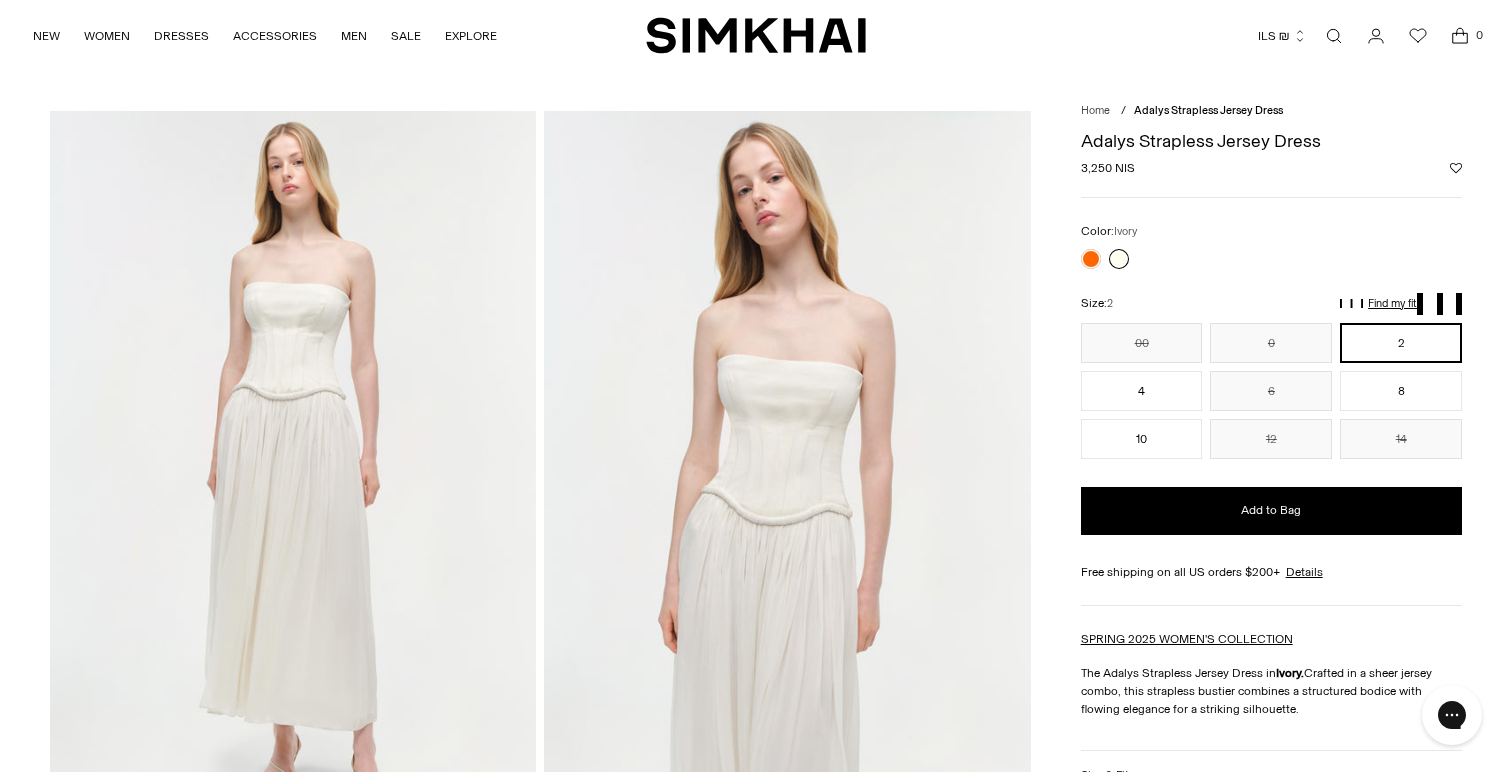 scroll, scrollTop: 0, scrollLeft: 0, axis: both 